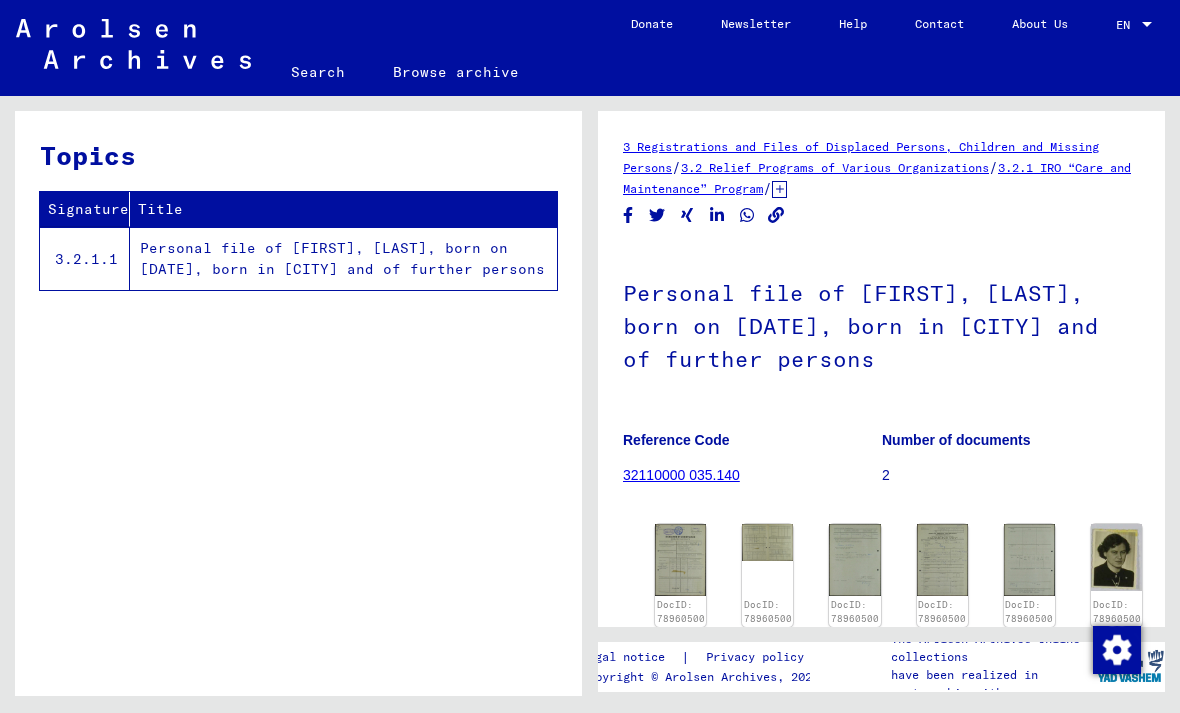 scroll, scrollTop: 0, scrollLeft: 0, axis: both 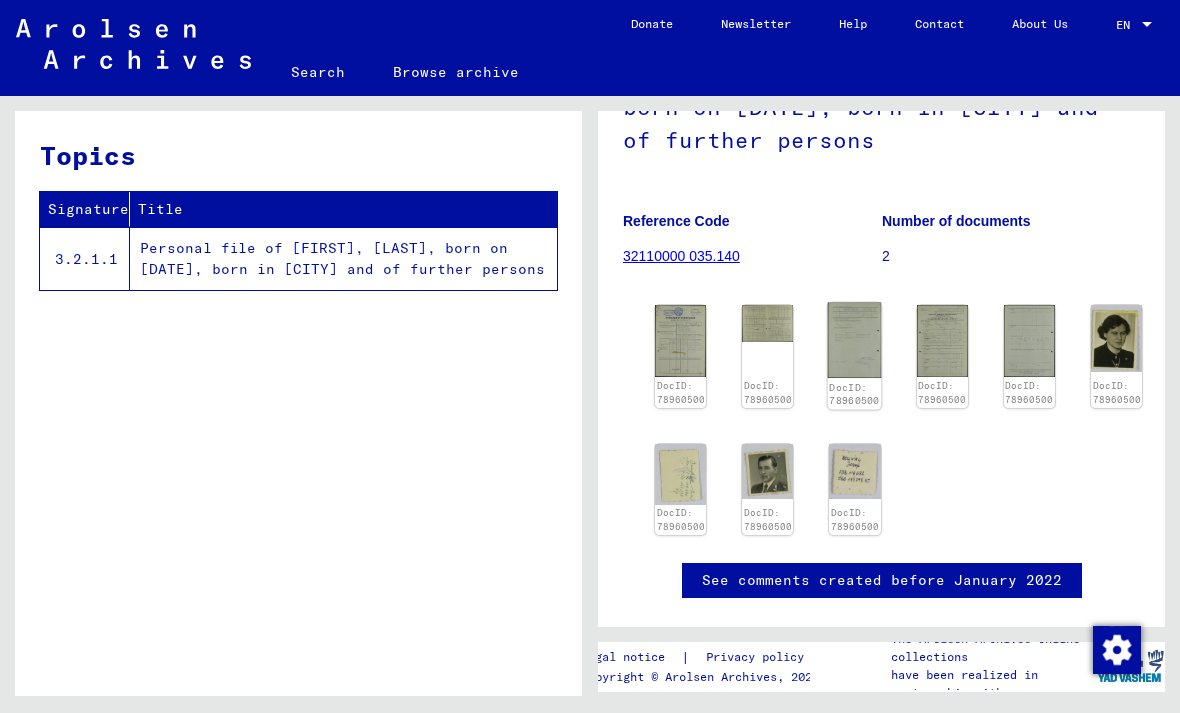 click 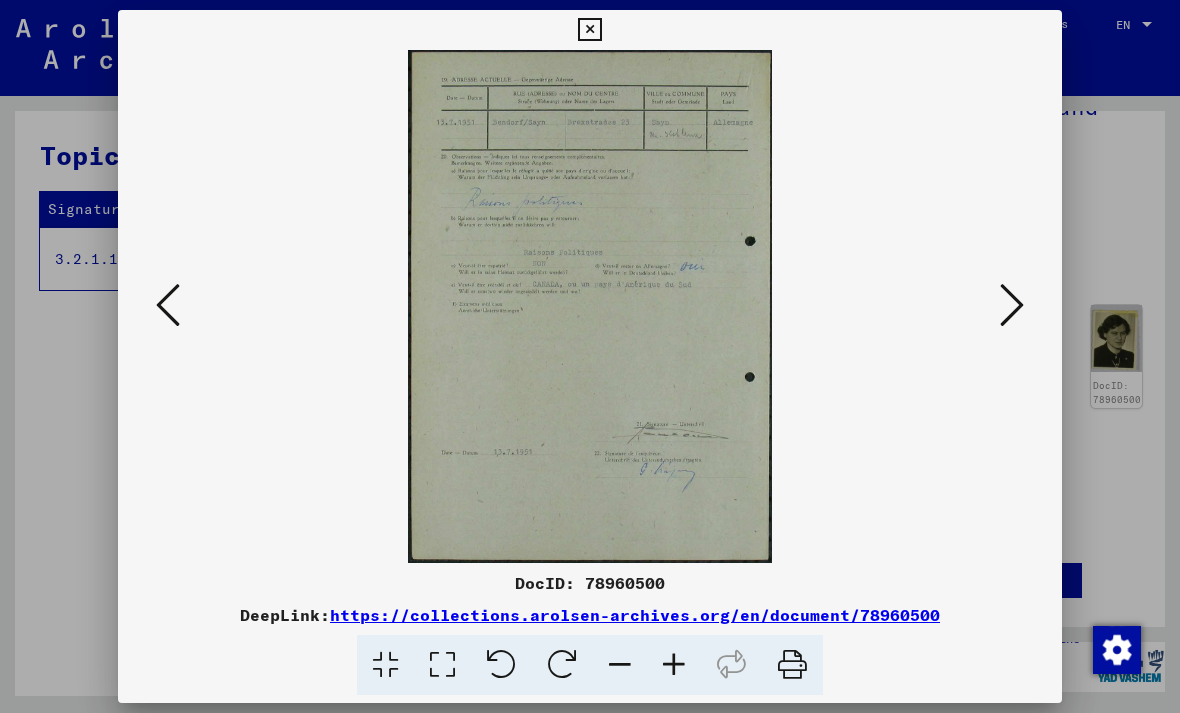 click at bounding box center (1012, 305) 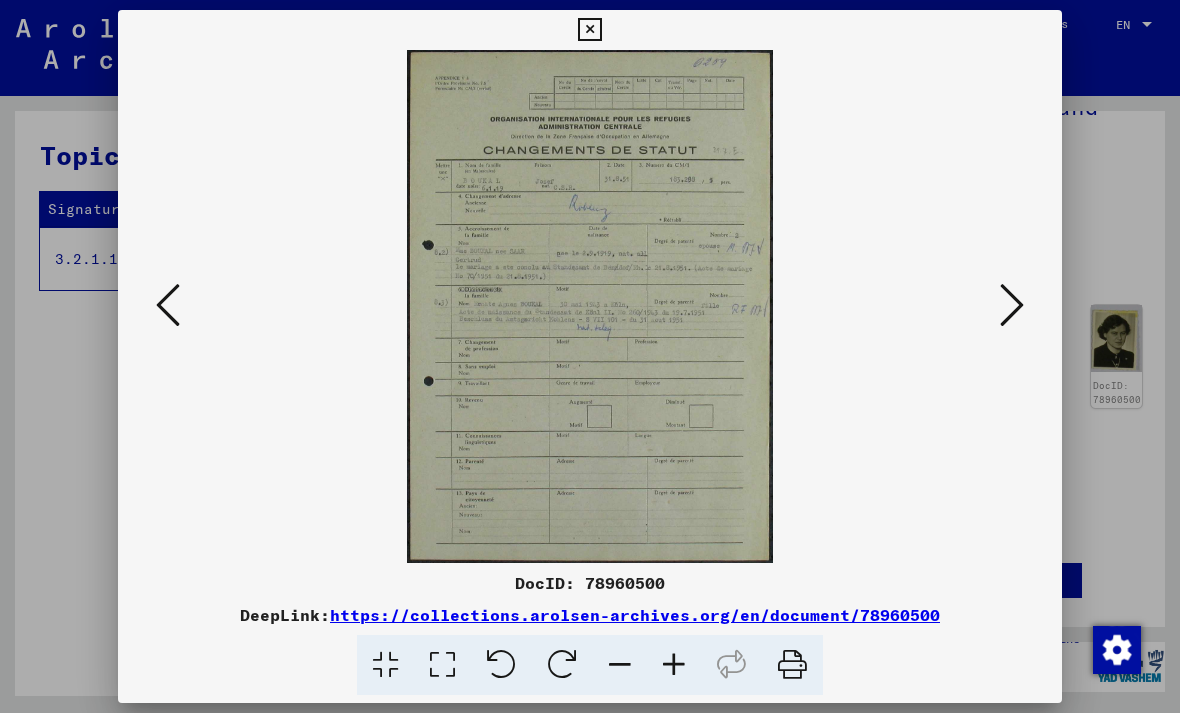 click at bounding box center [1012, 305] 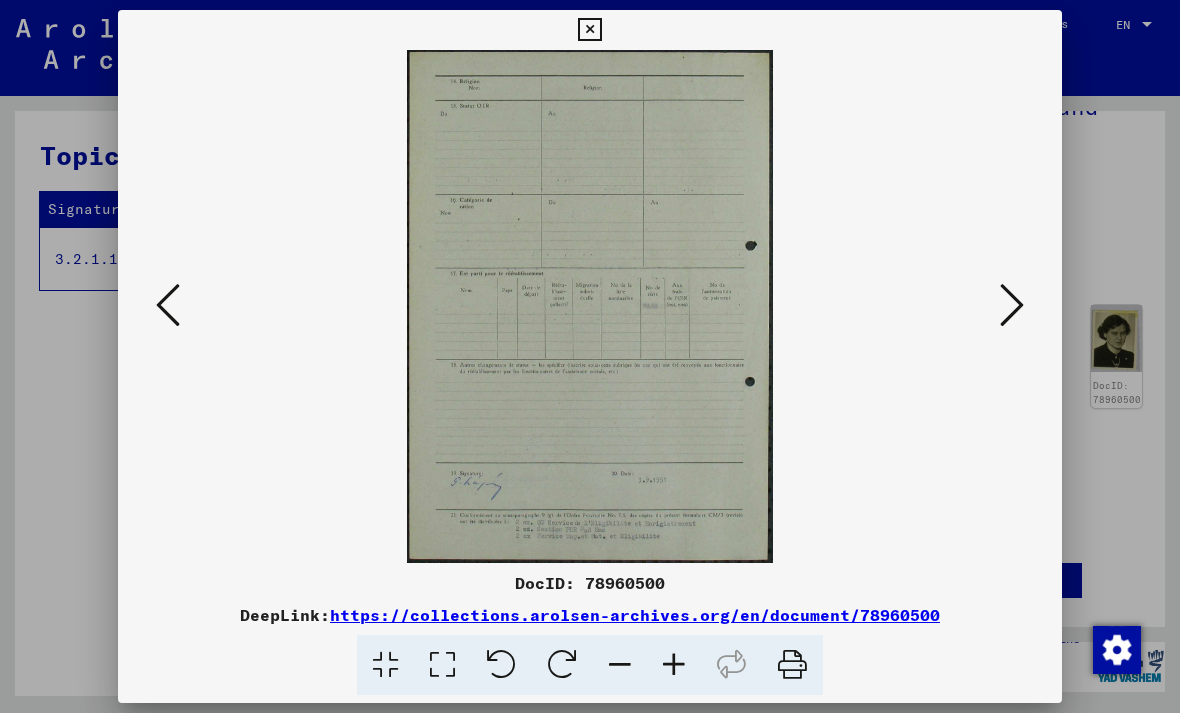 click at bounding box center (1012, 305) 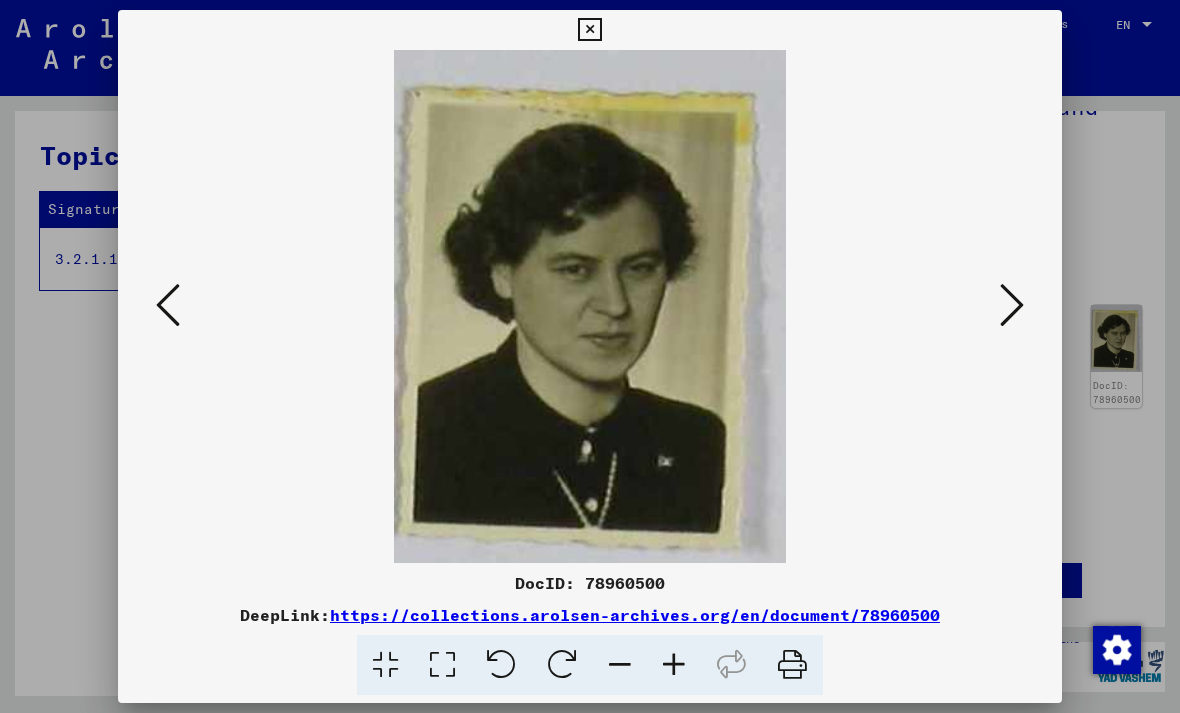 click at bounding box center (1012, 305) 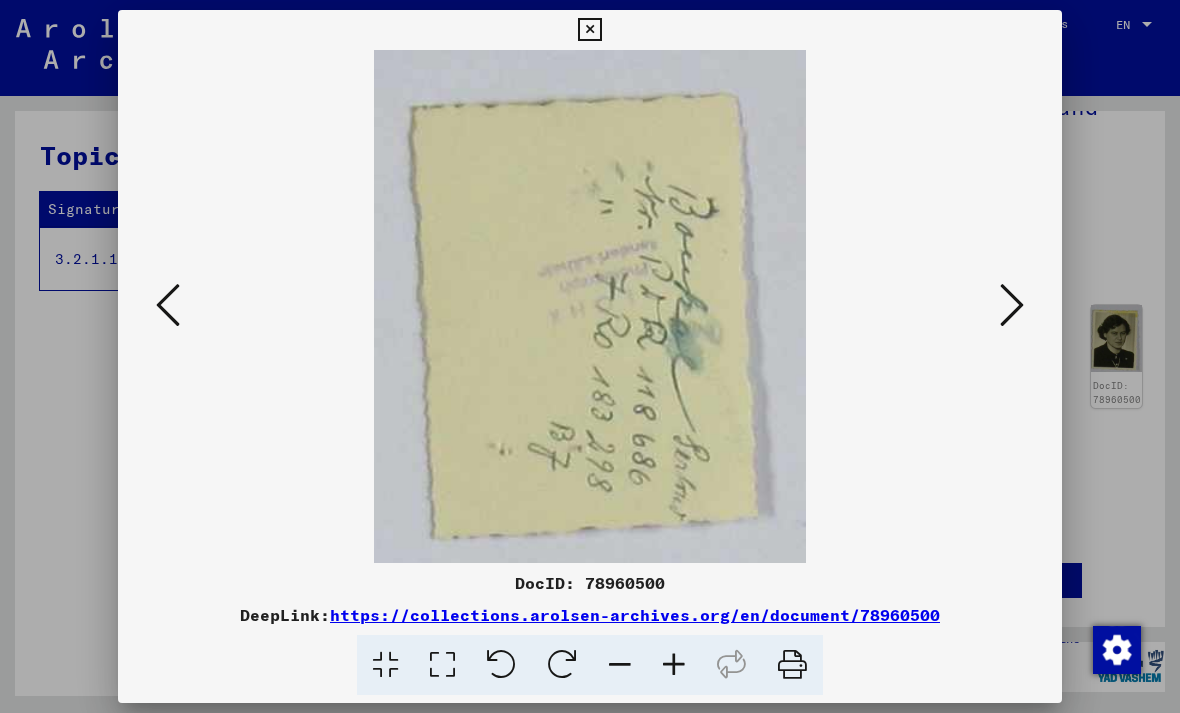 click at bounding box center [590, 356] 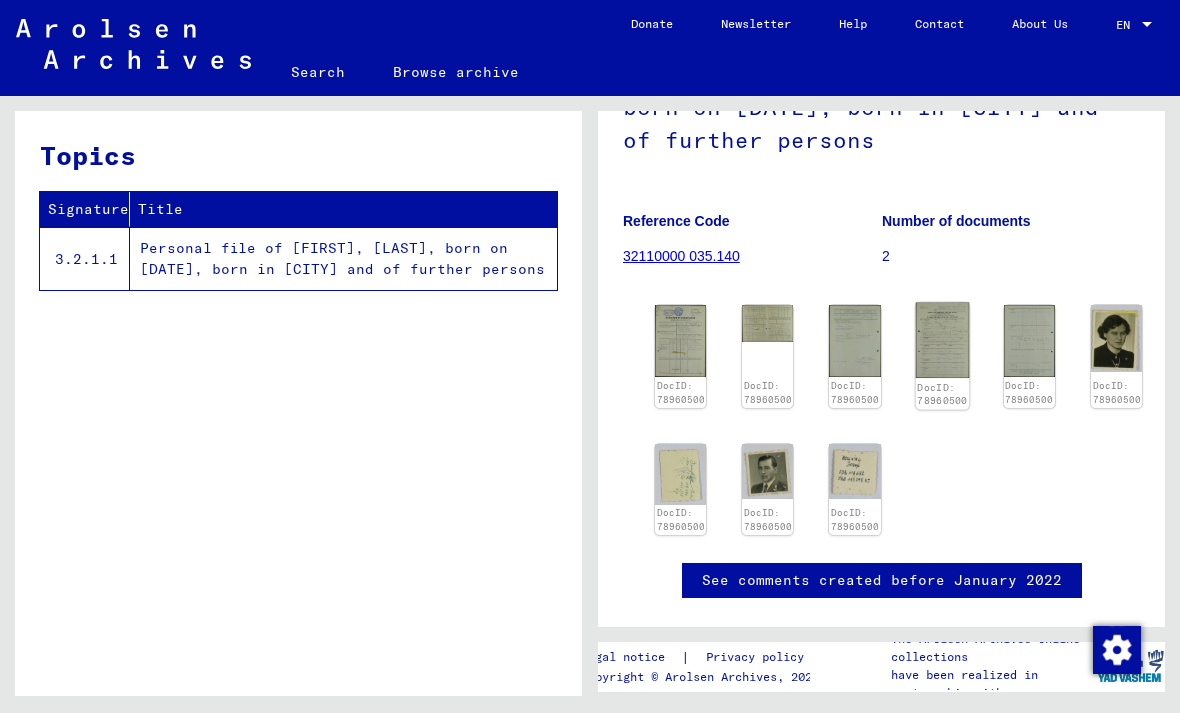 click 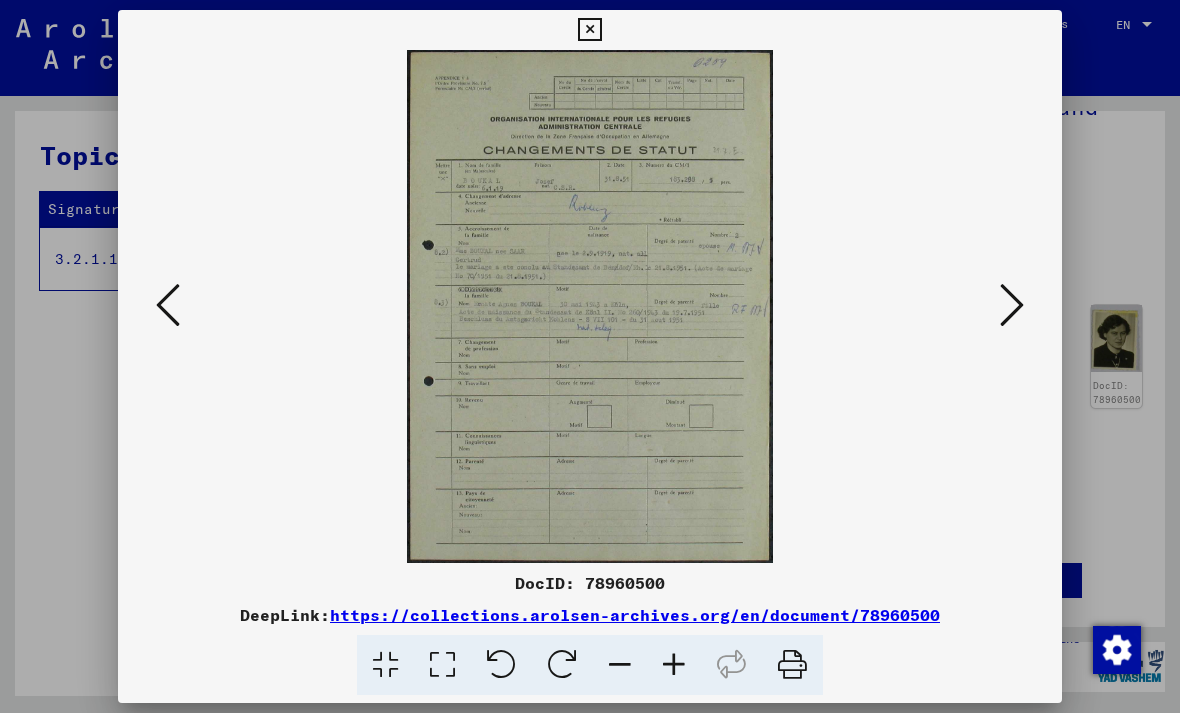 click at bounding box center [1012, 305] 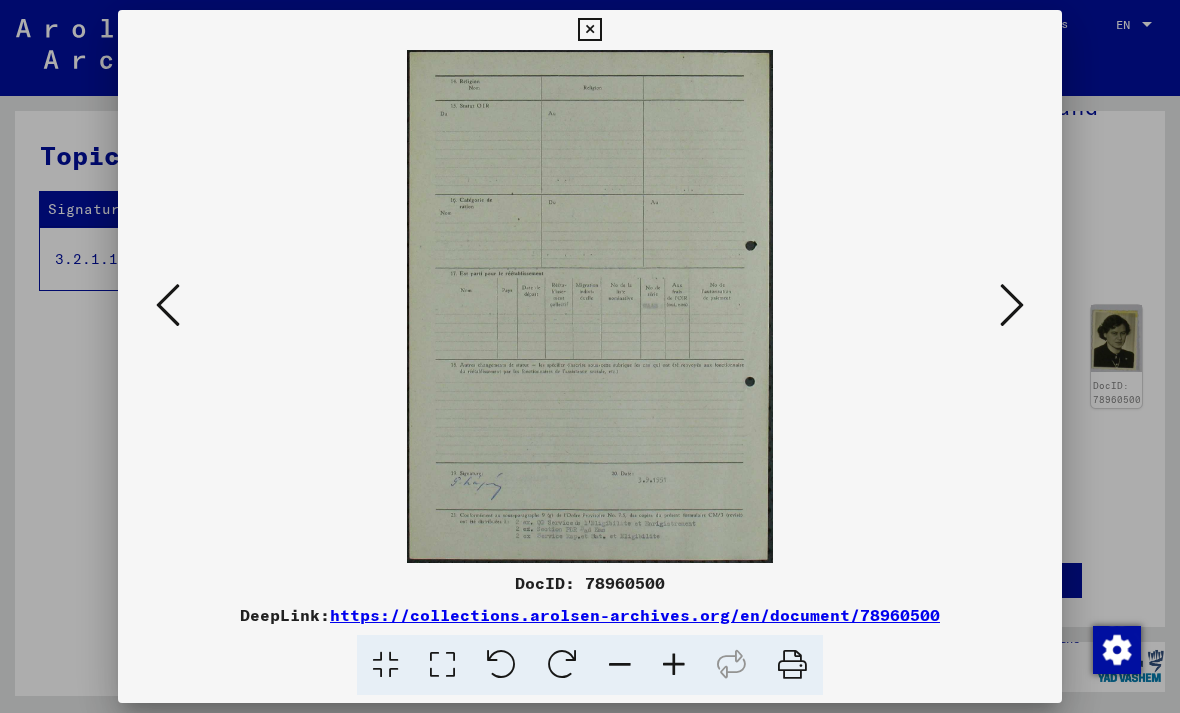 click at bounding box center (1012, 305) 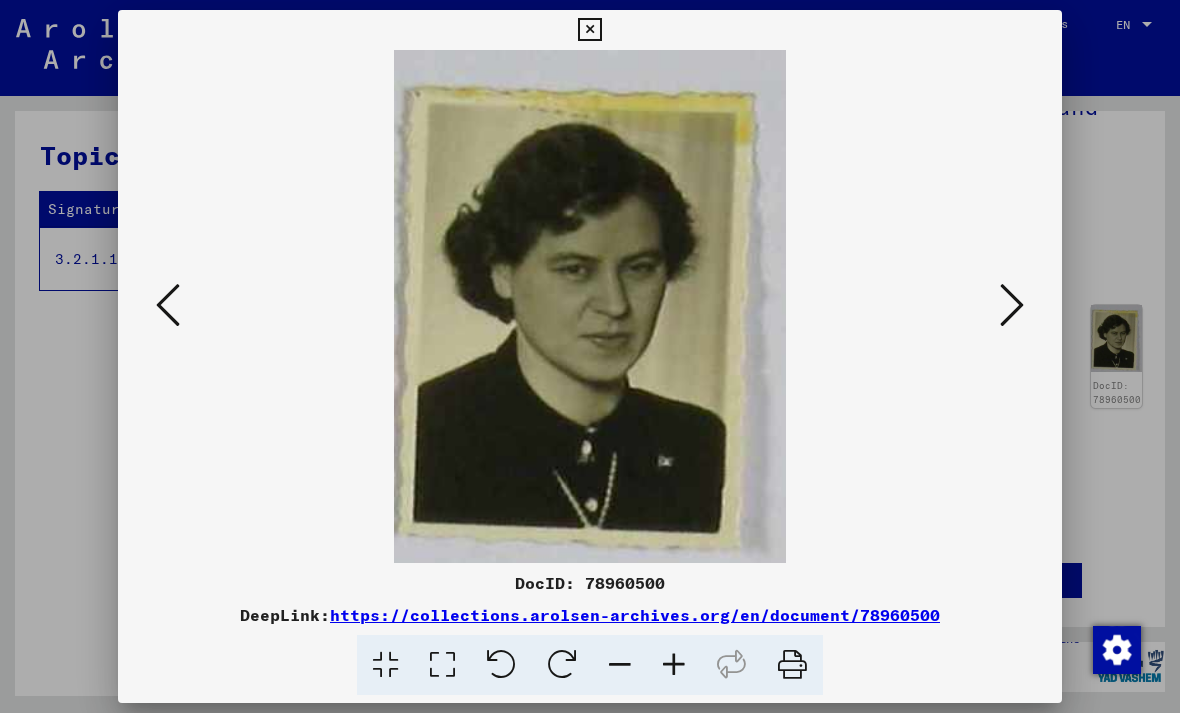 click at bounding box center [1012, 305] 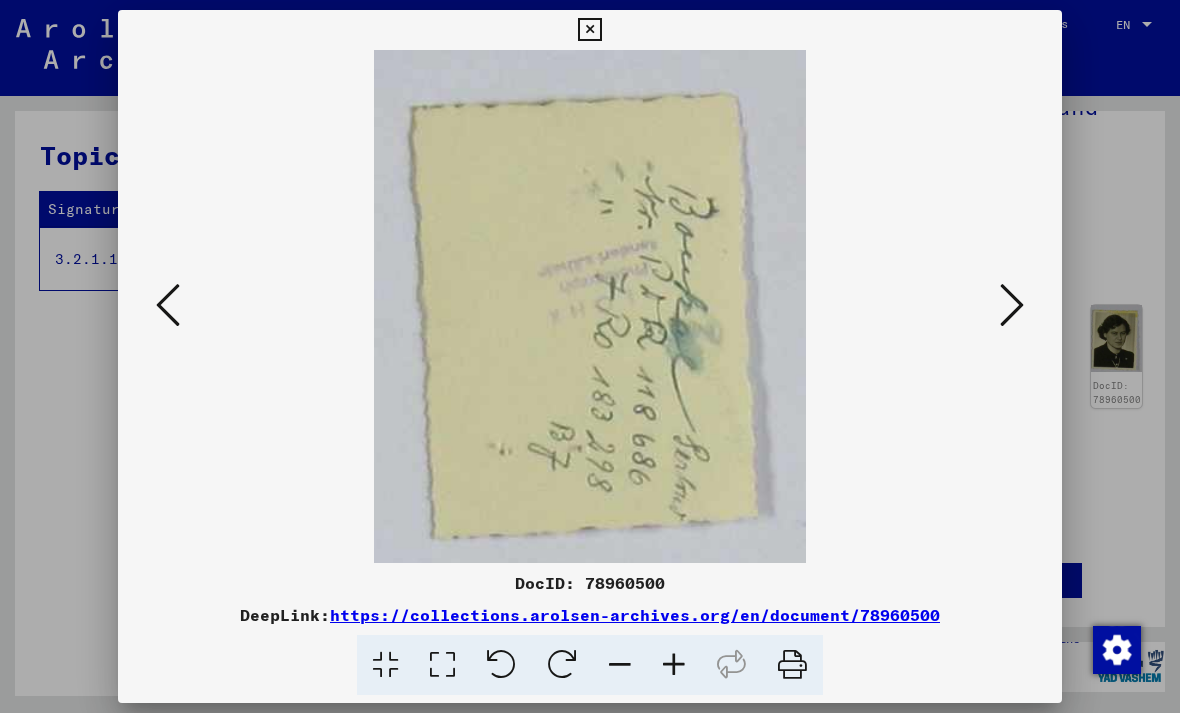 click at bounding box center (590, 356) 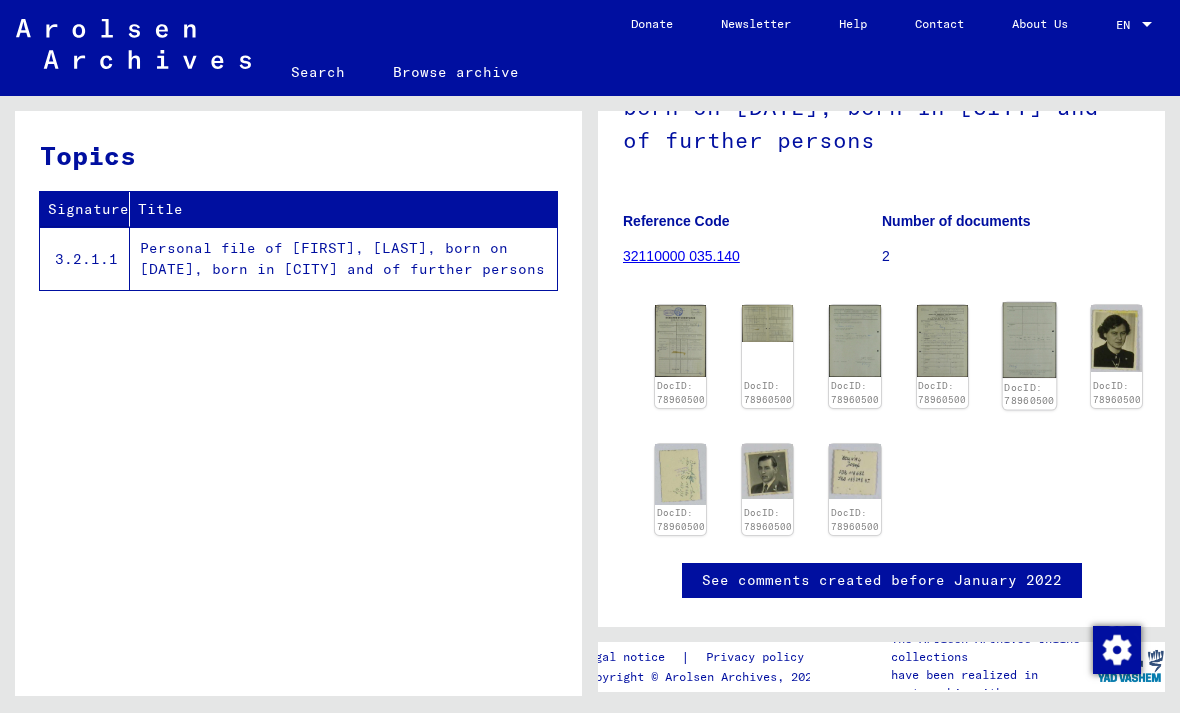 click 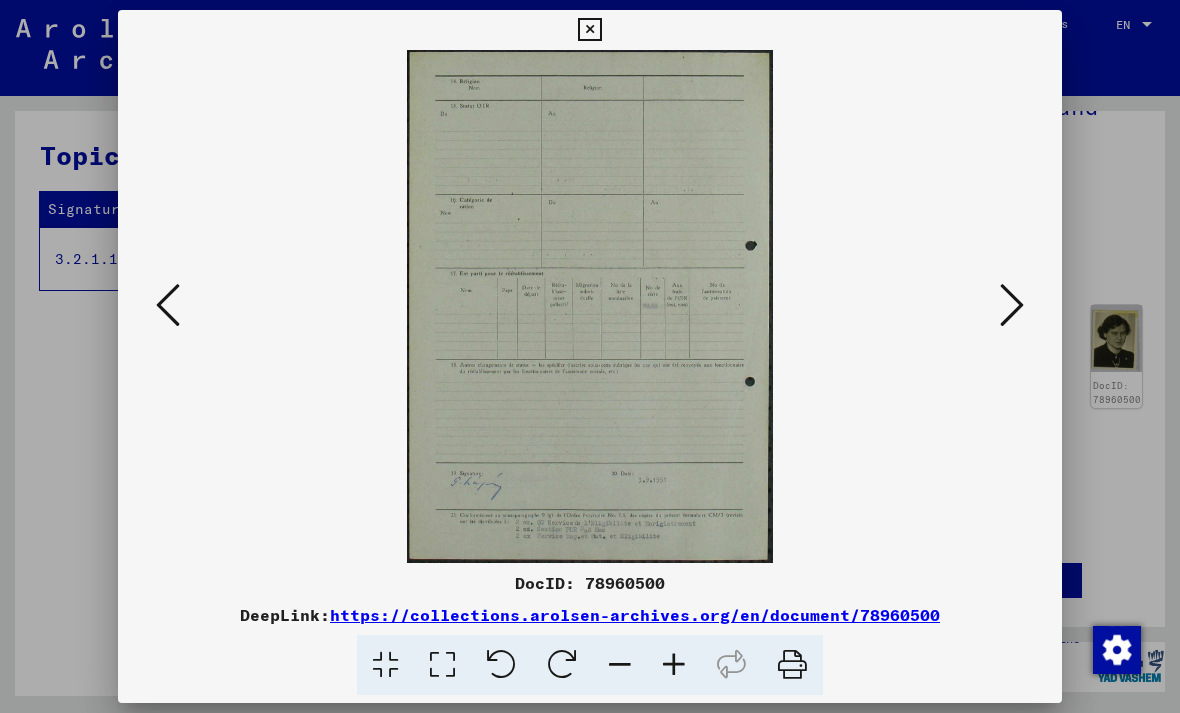 click at bounding box center (1012, 305) 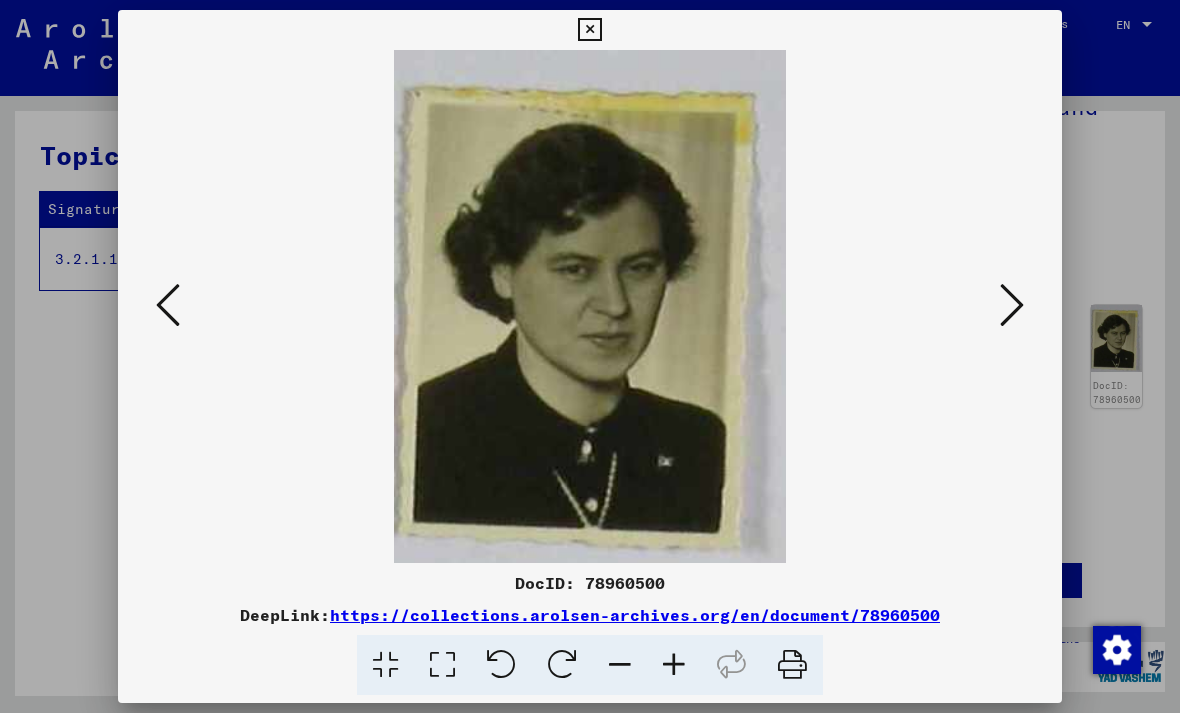 click at bounding box center (1012, 305) 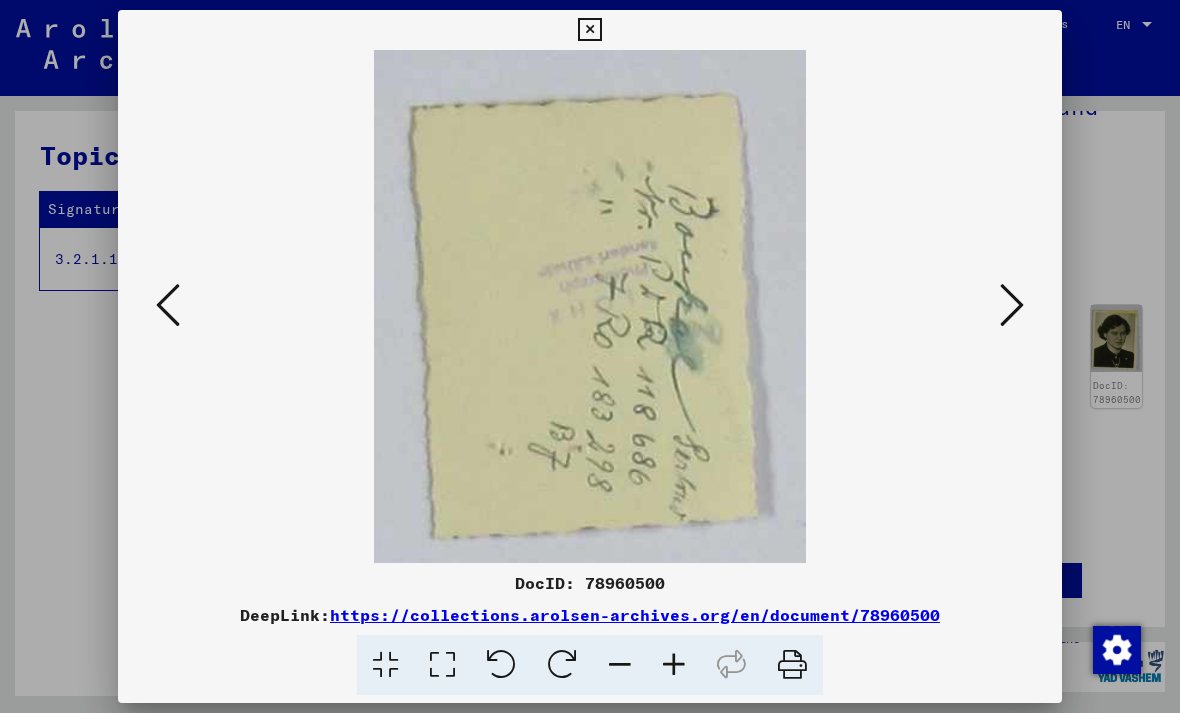 click at bounding box center [590, 356] 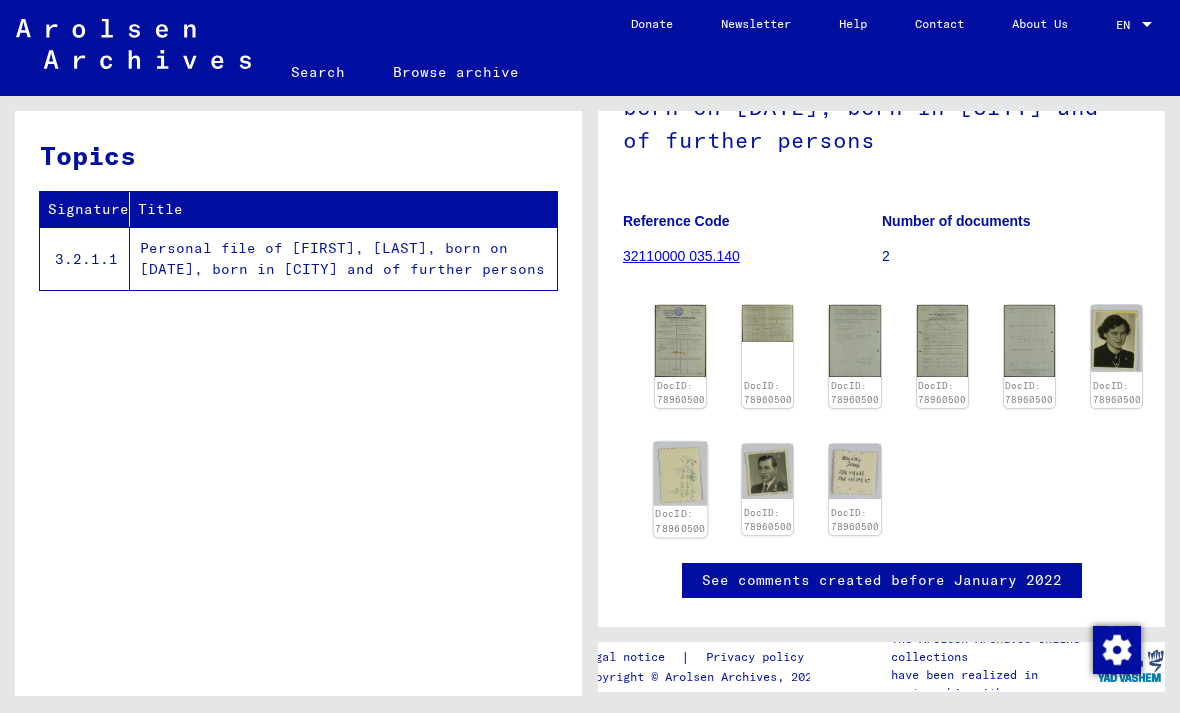click 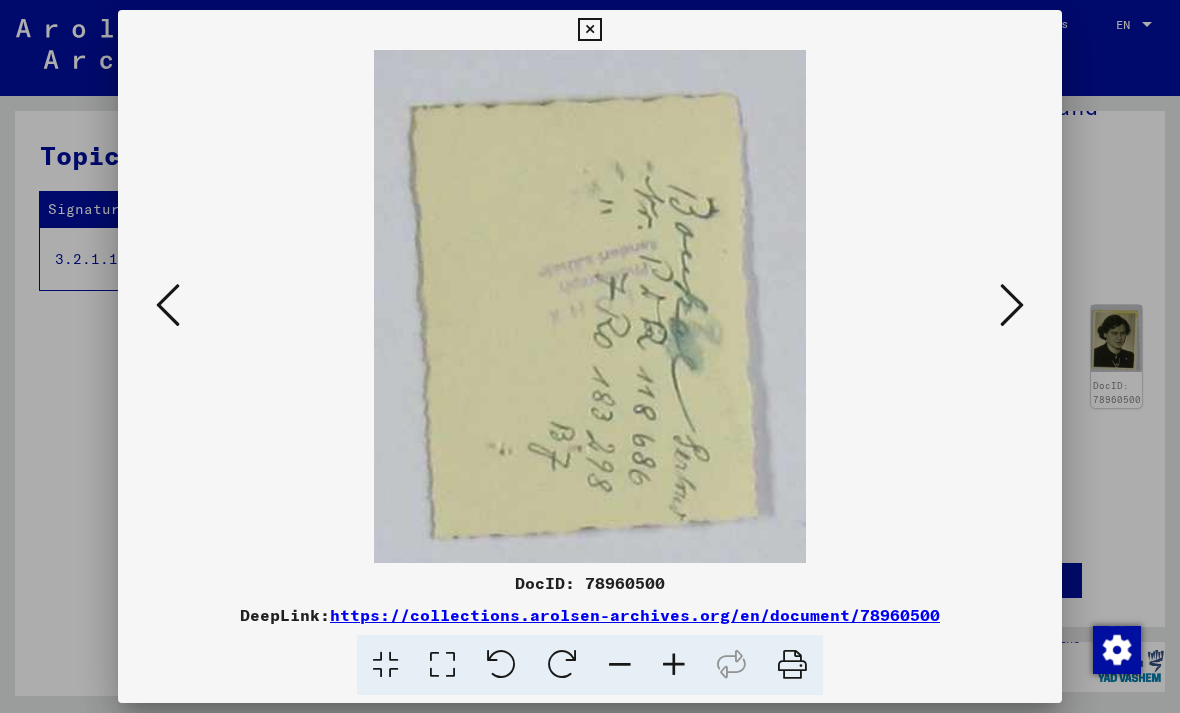 click at bounding box center [1012, 305] 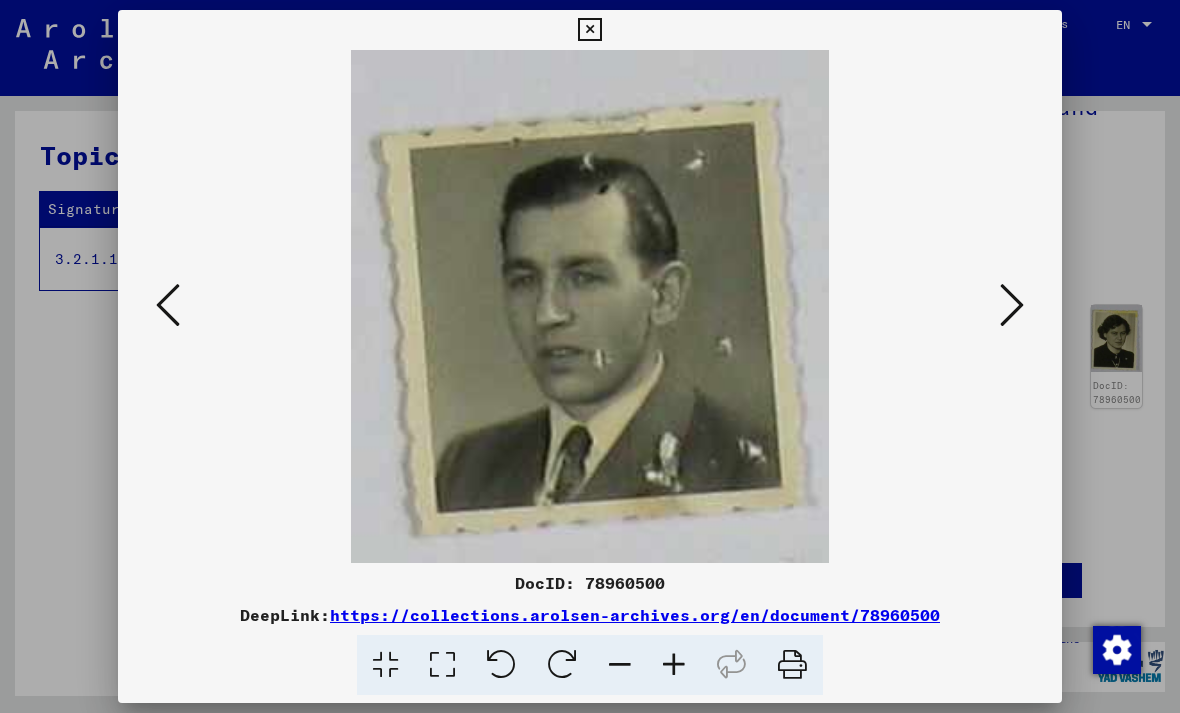 click at bounding box center (1012, 305) 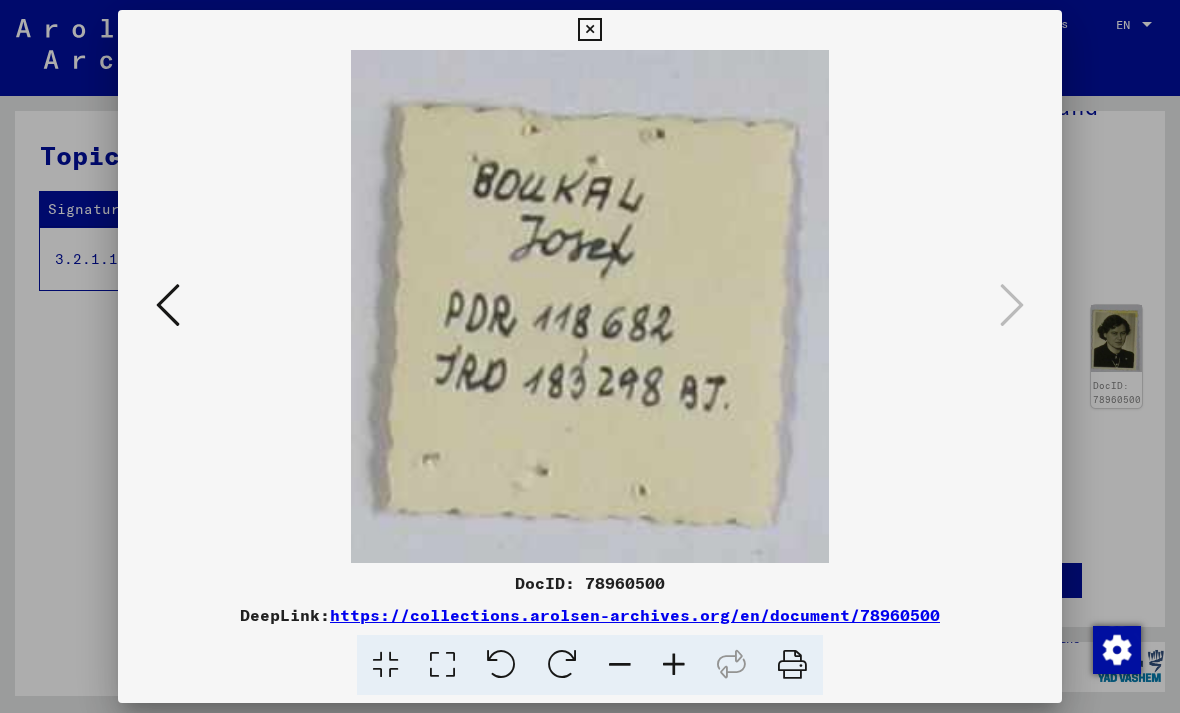 click at bounding box center (590, 356) 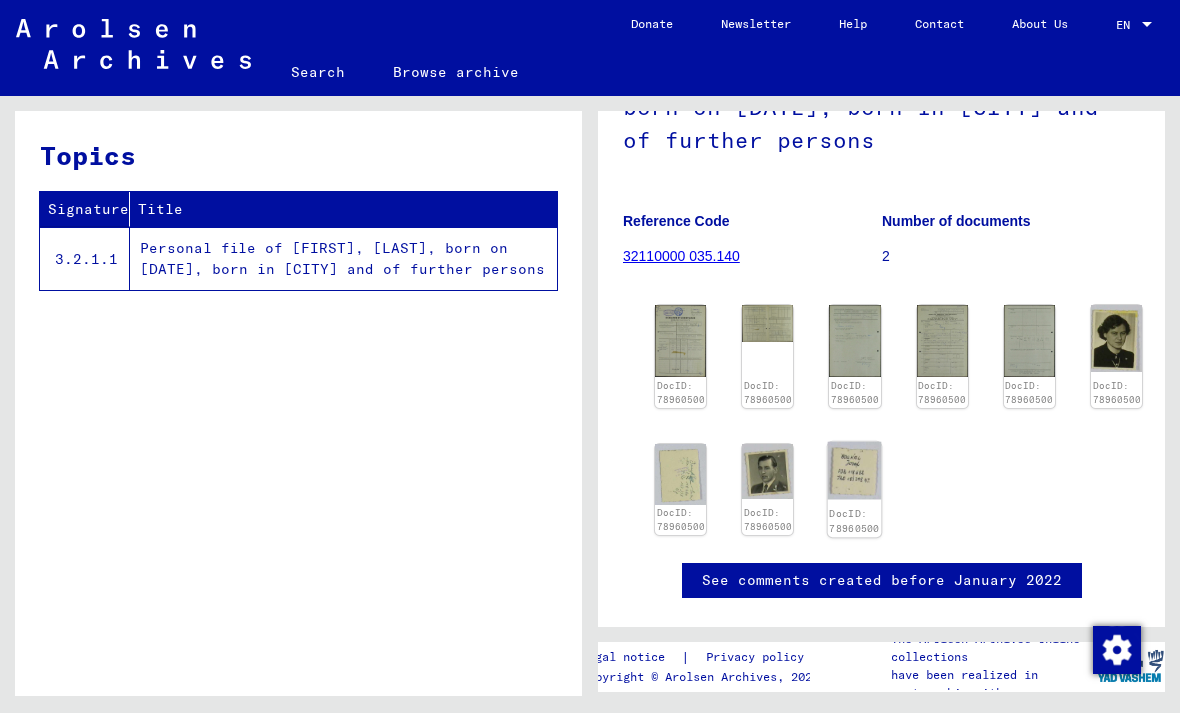 click 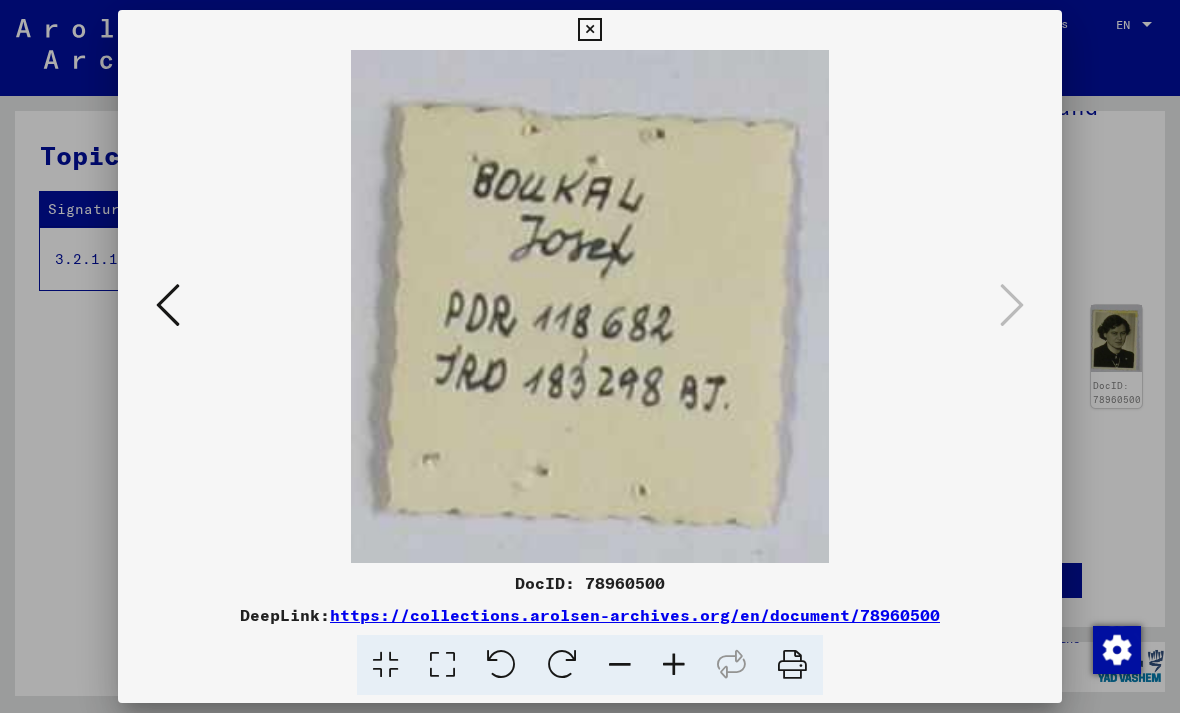 click at bounding box center (168, 305) 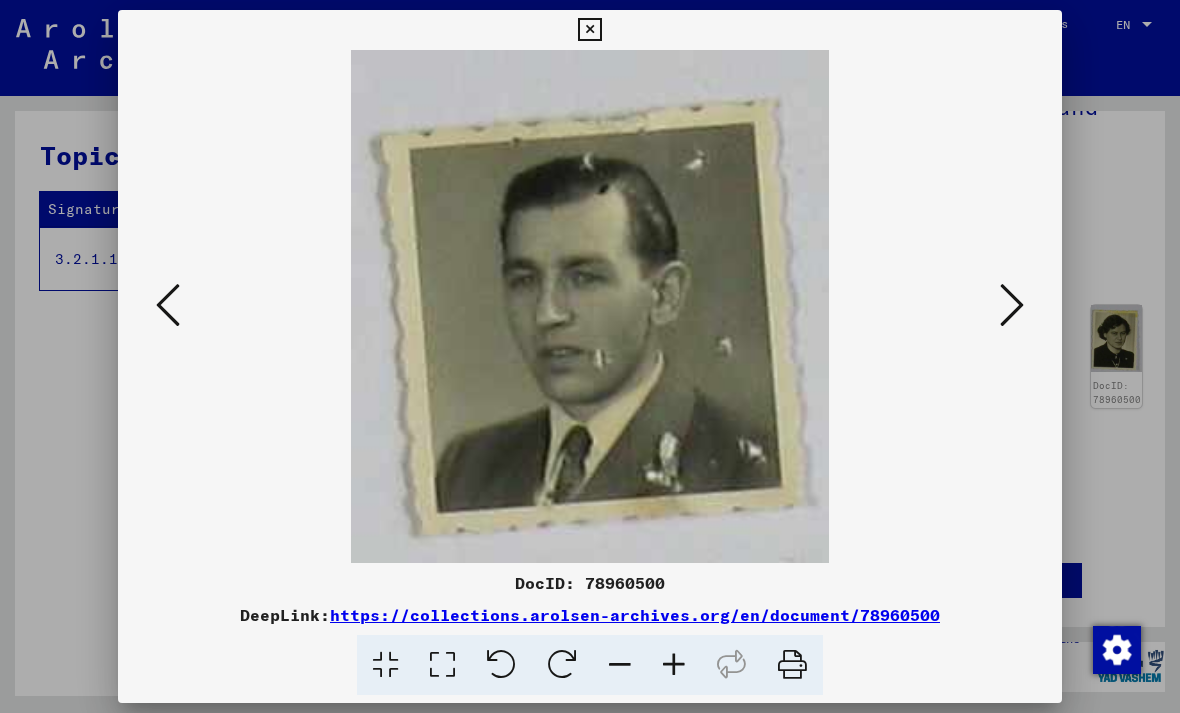 click at bounding box center [590, 356] 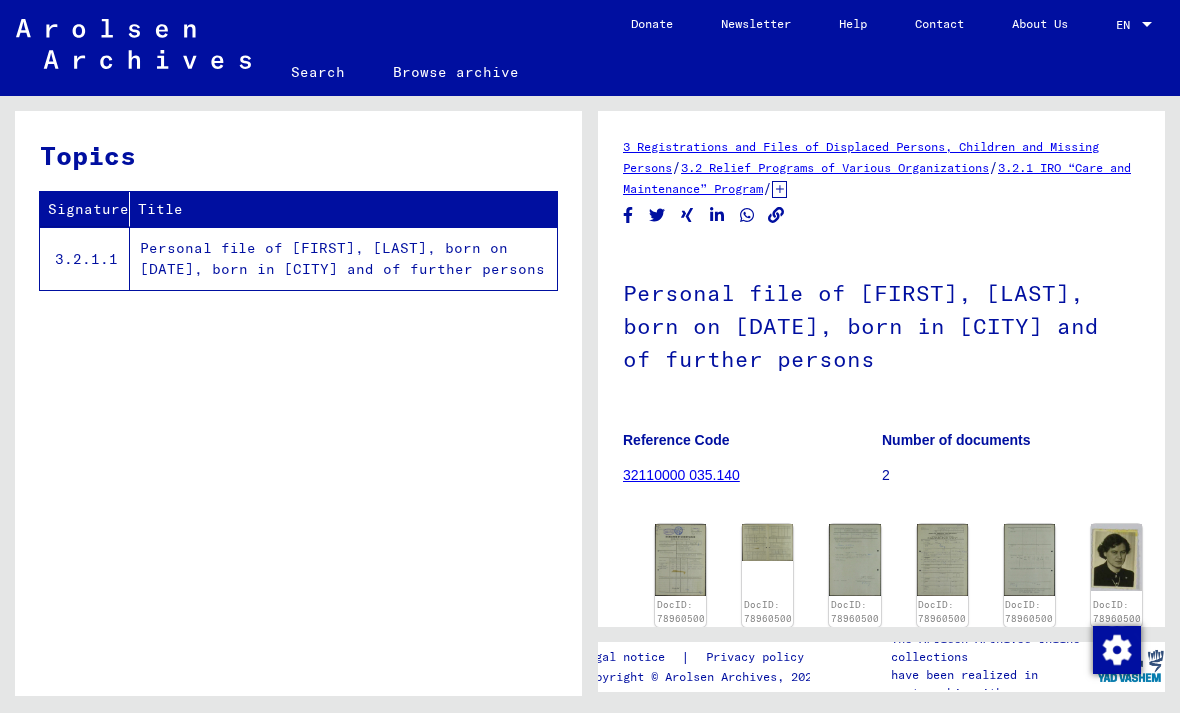 scroll, scrollTop: 0, scrollLeft: 0, axis: both 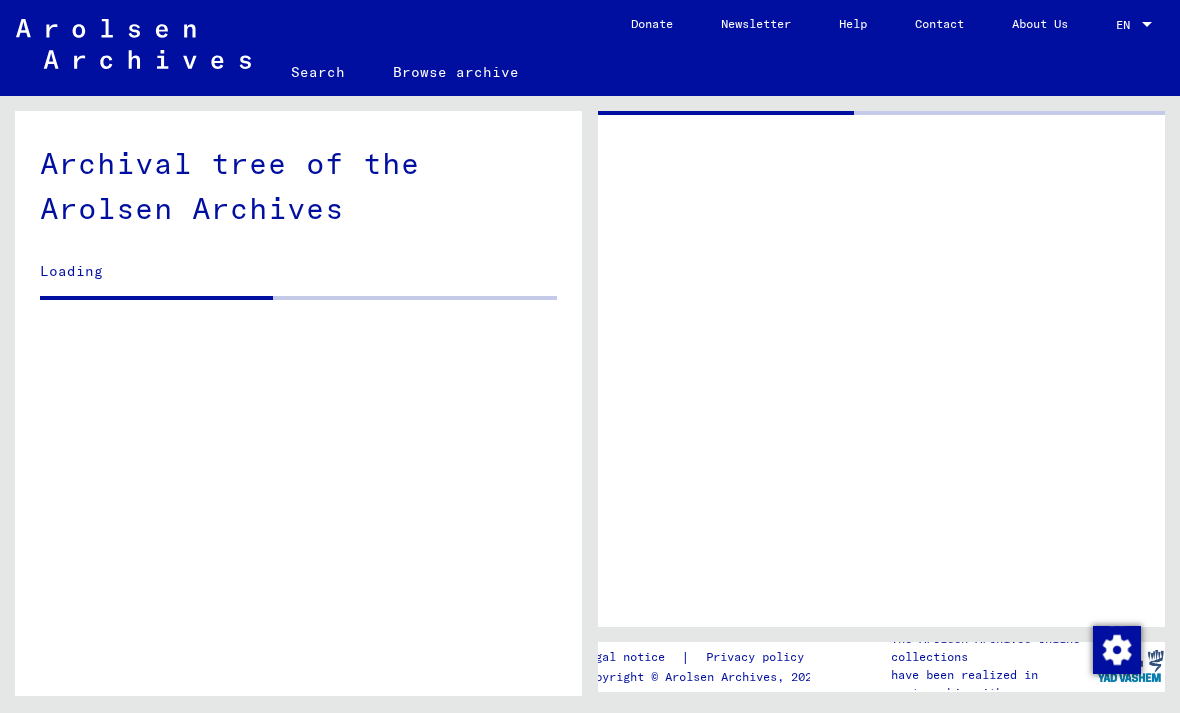click 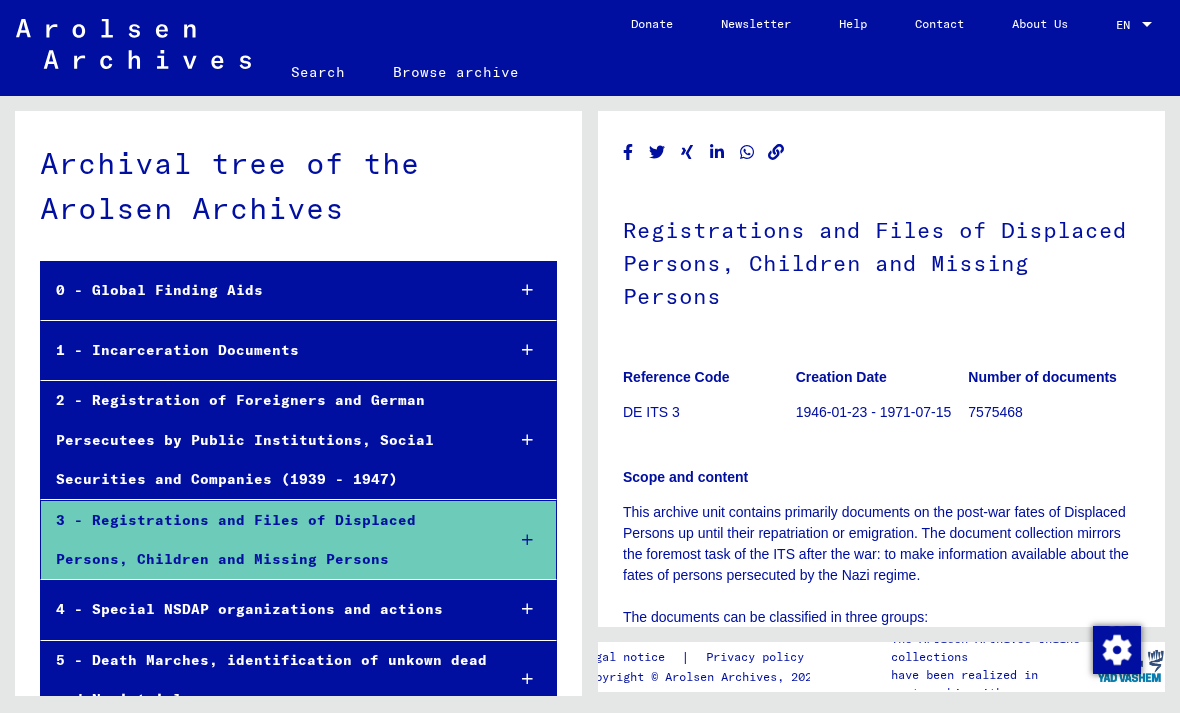 scroll, scrollTop: 0, scrollLeft: 0, axis: both 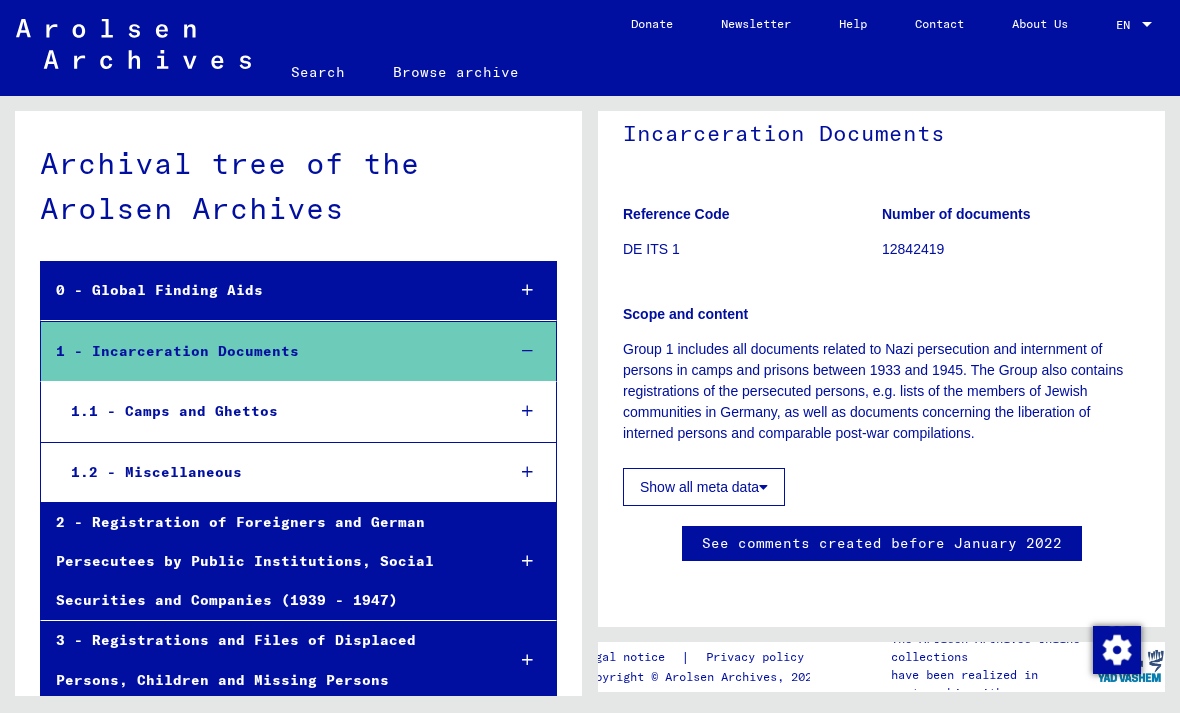 click on "Show all meta data" 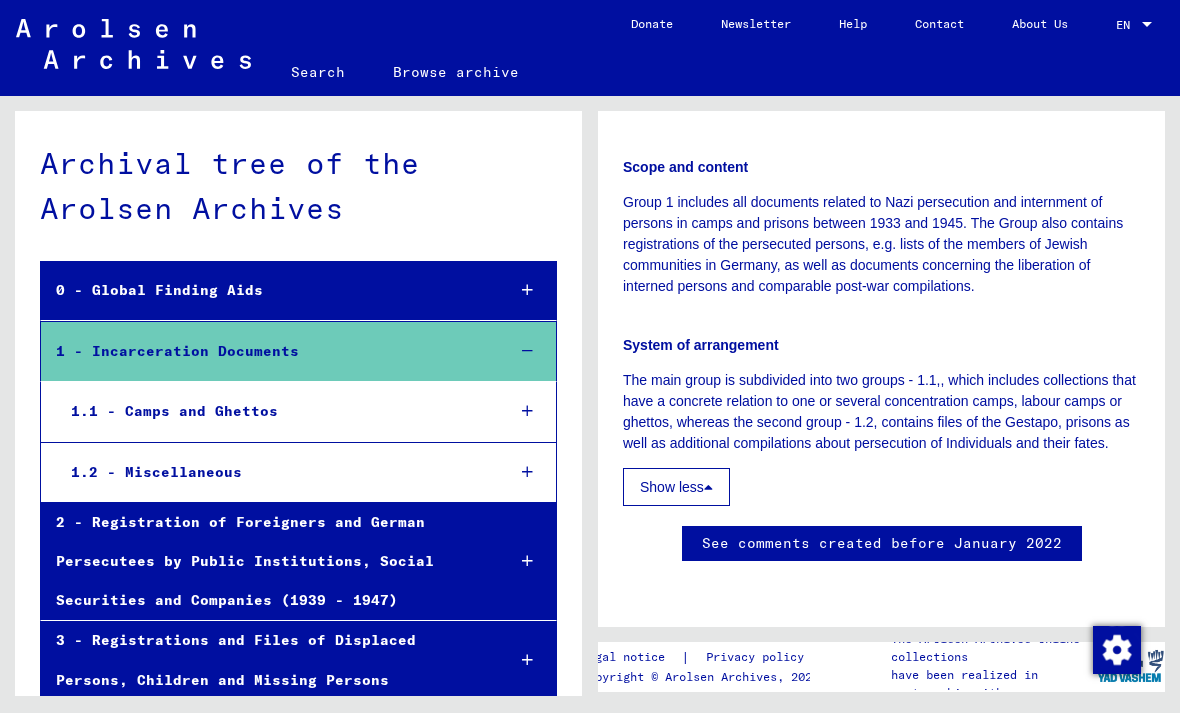 click on "1.1 - Camps and Ghettos" at bounding box center [272, 411] 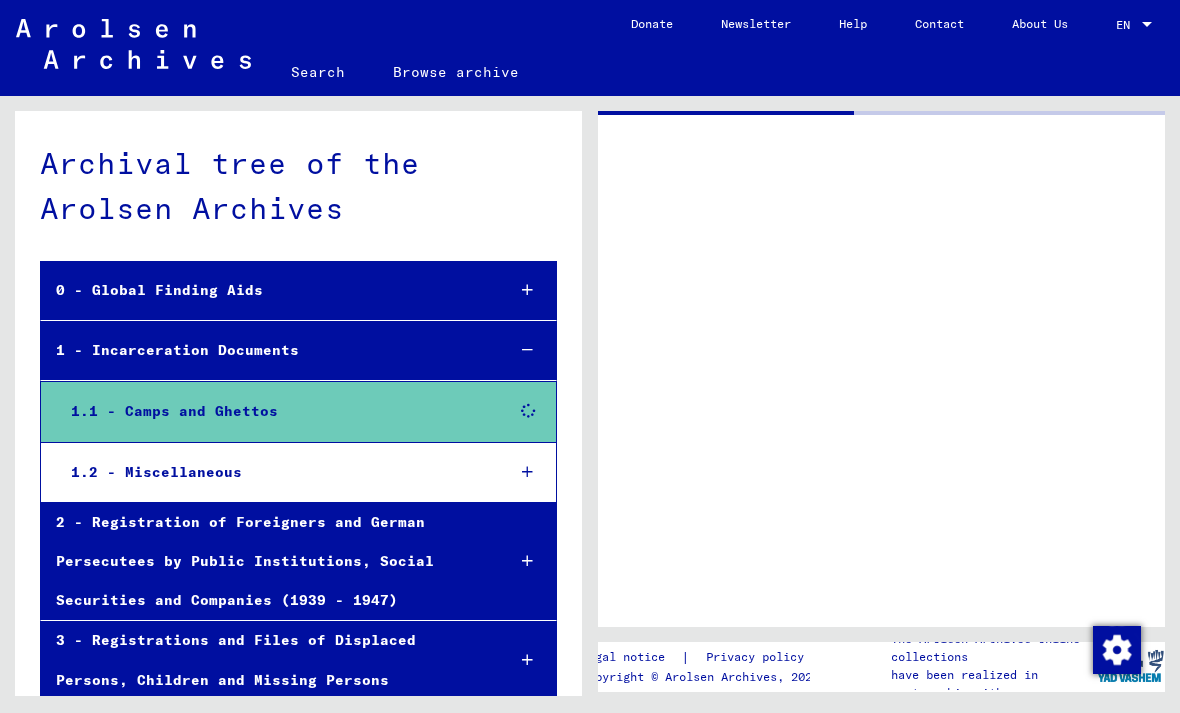 scroll, scrollTop: 360, scrollLeft: 0, axis: vertical 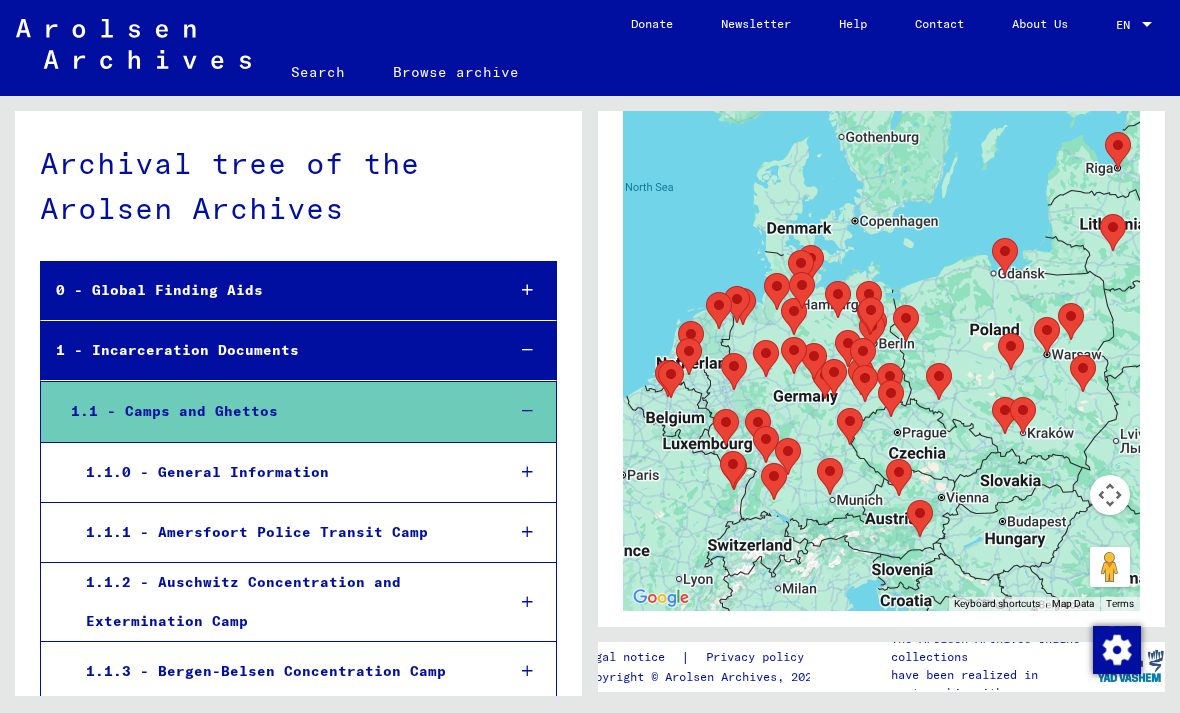 click at bounding box center [527, 472] 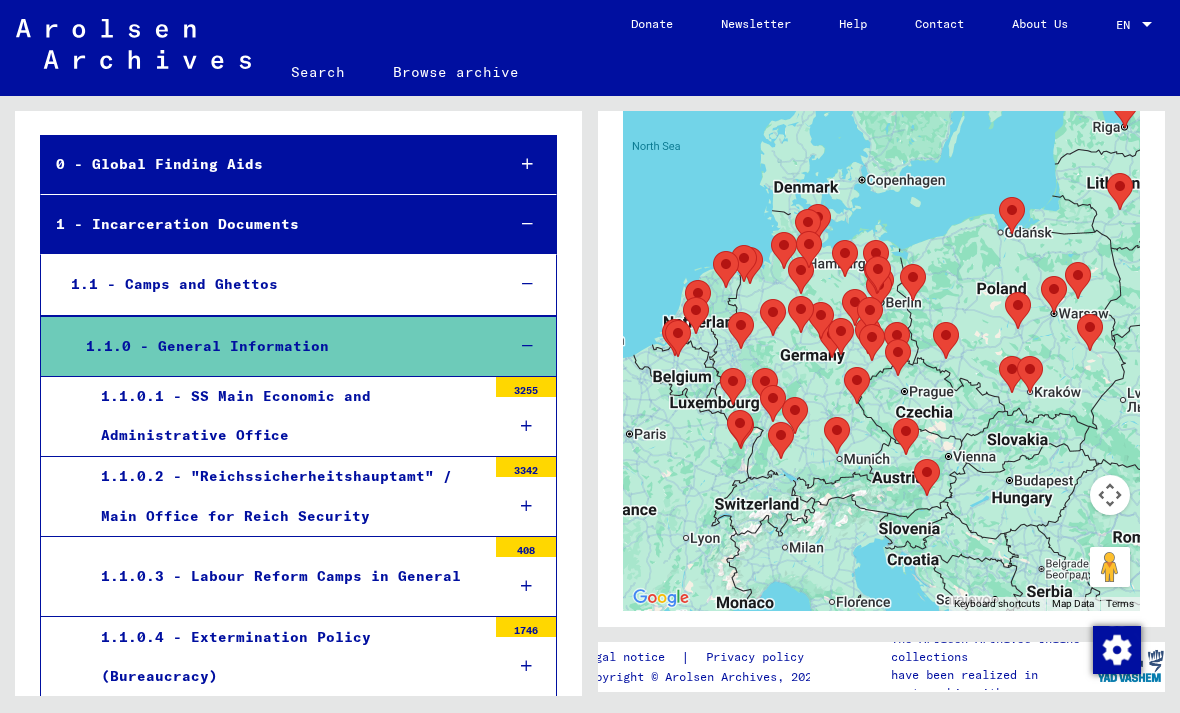 scroll, scrollTop: 164, scrollLeft: 0, axis: vertical 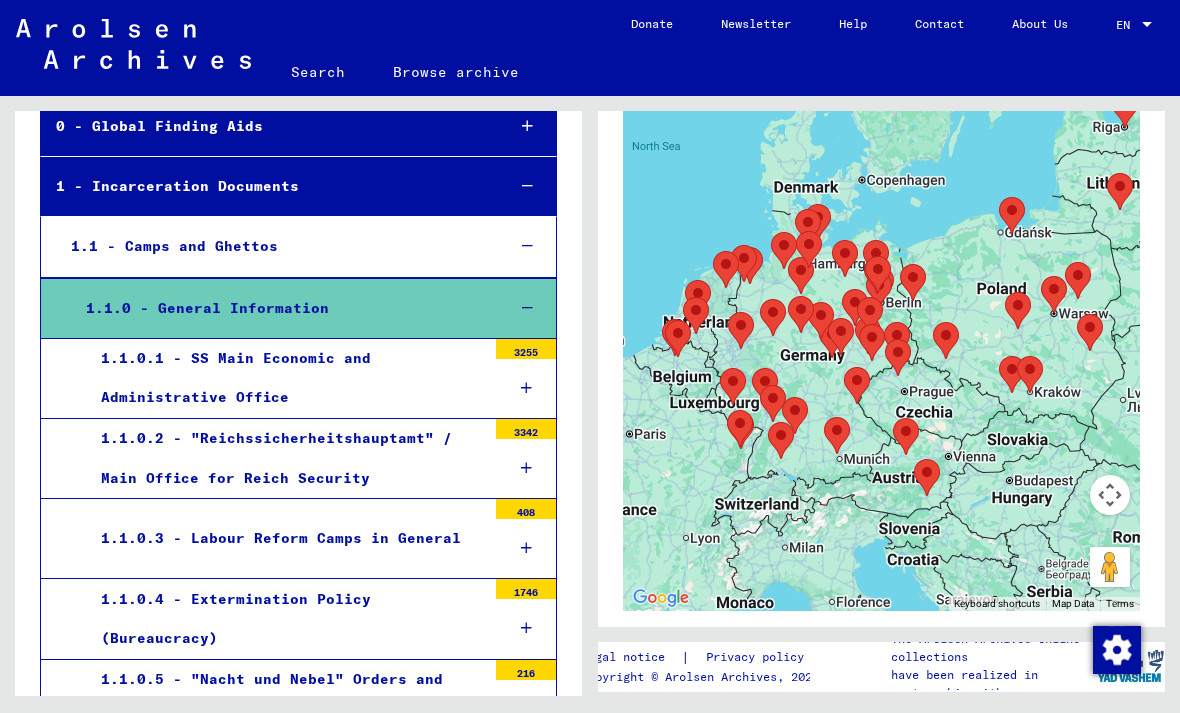 click at bounding box center (526, 388) 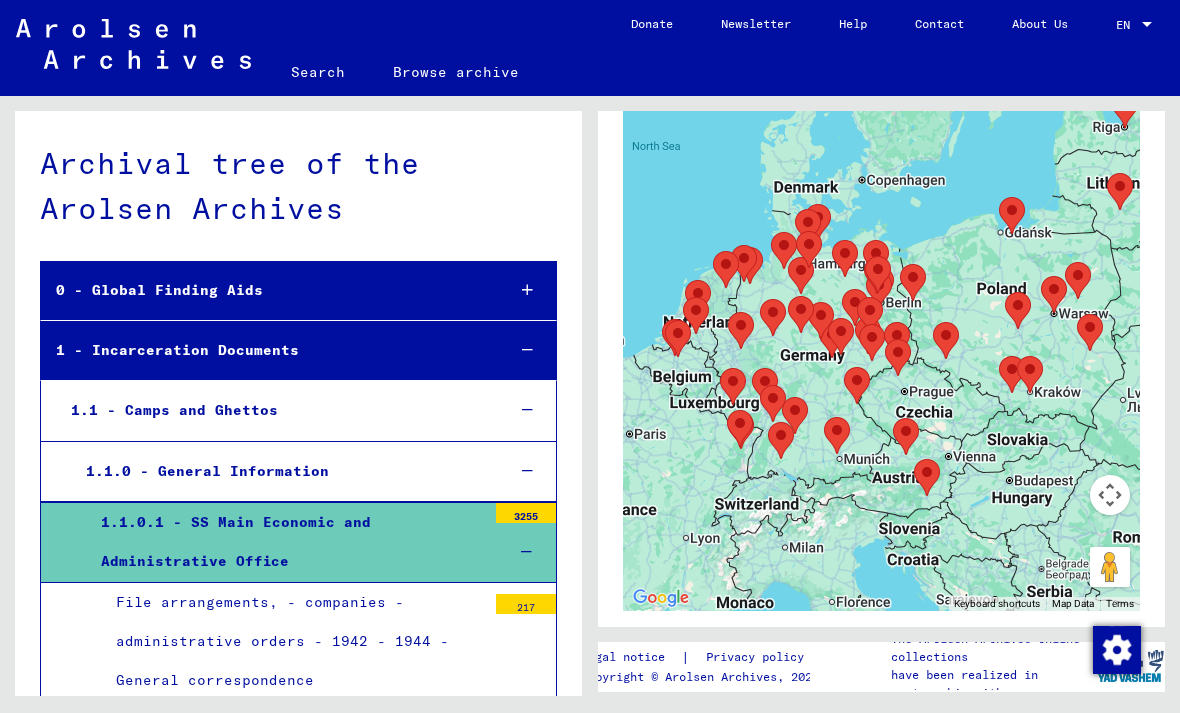 scroll, scrollTop: 0, scrollLeft: 0, axis: both 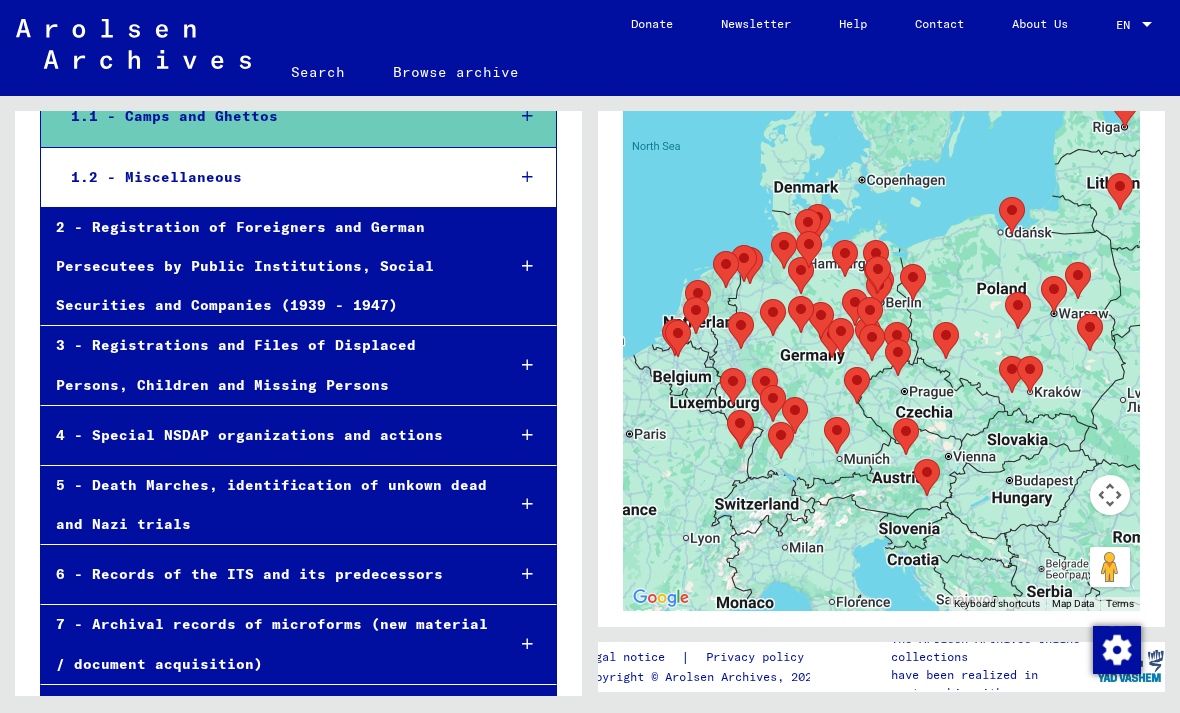 click at bounding box center [527, 266] 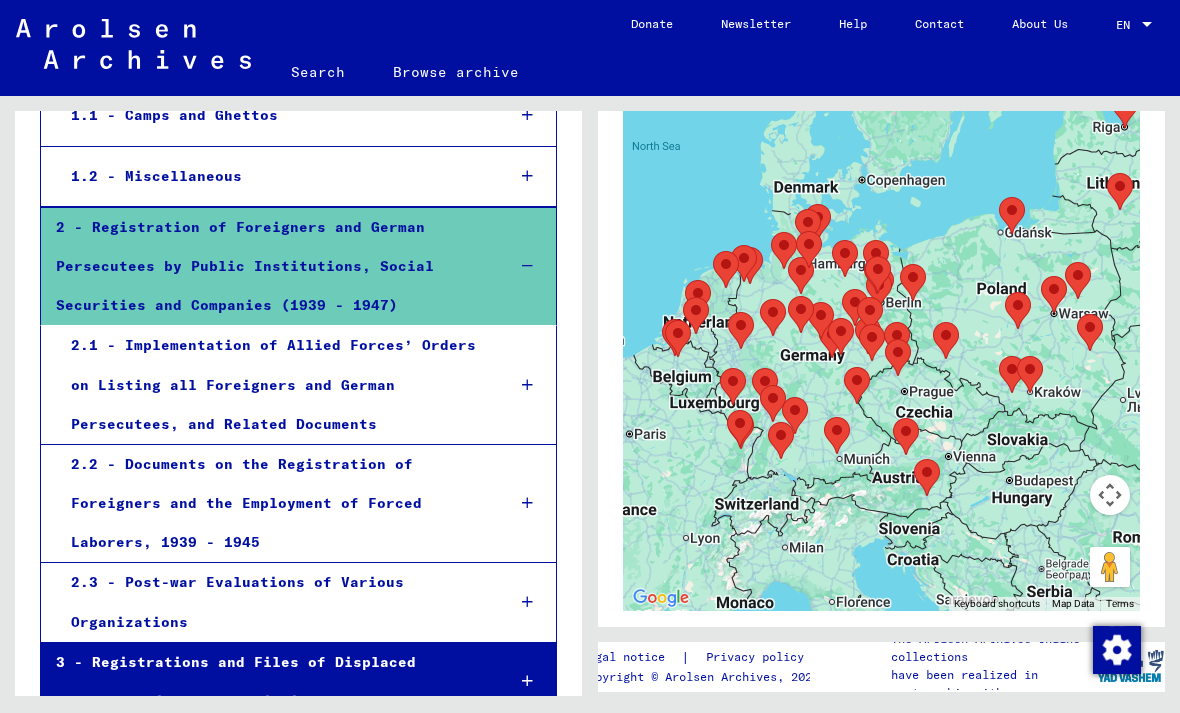 click at bounding box center (527, 266) 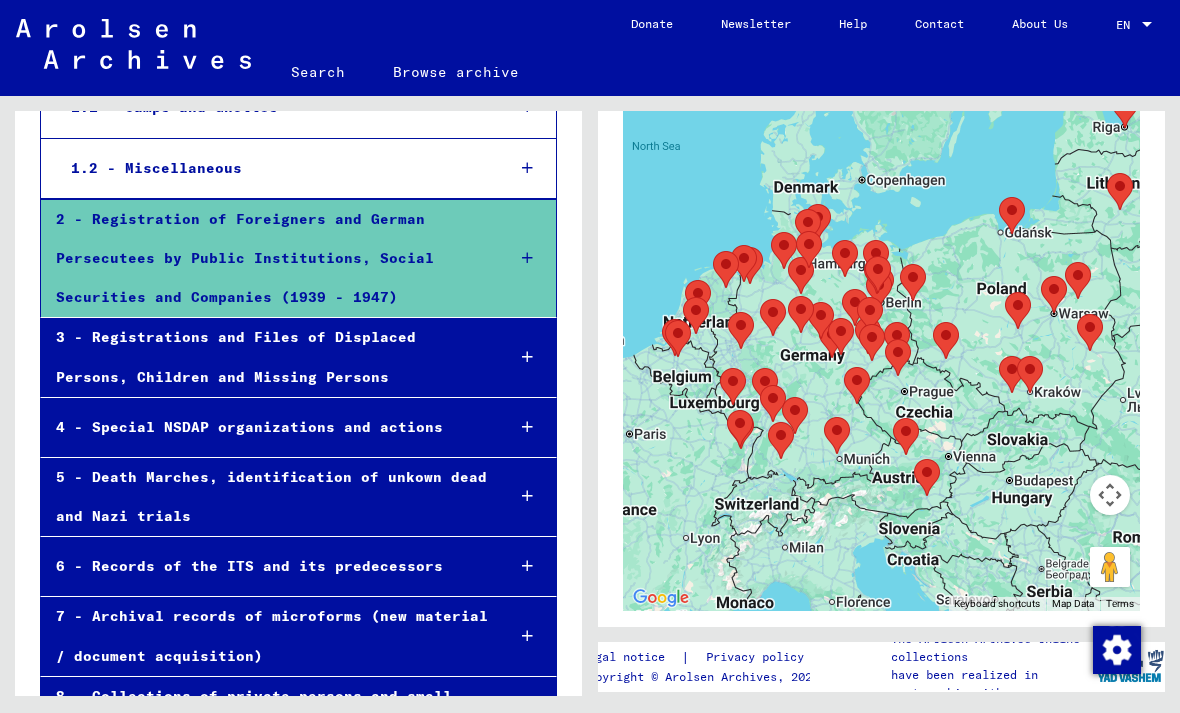 scroll, scrollTop: 300, scrollLeft: 0, axis: vertical 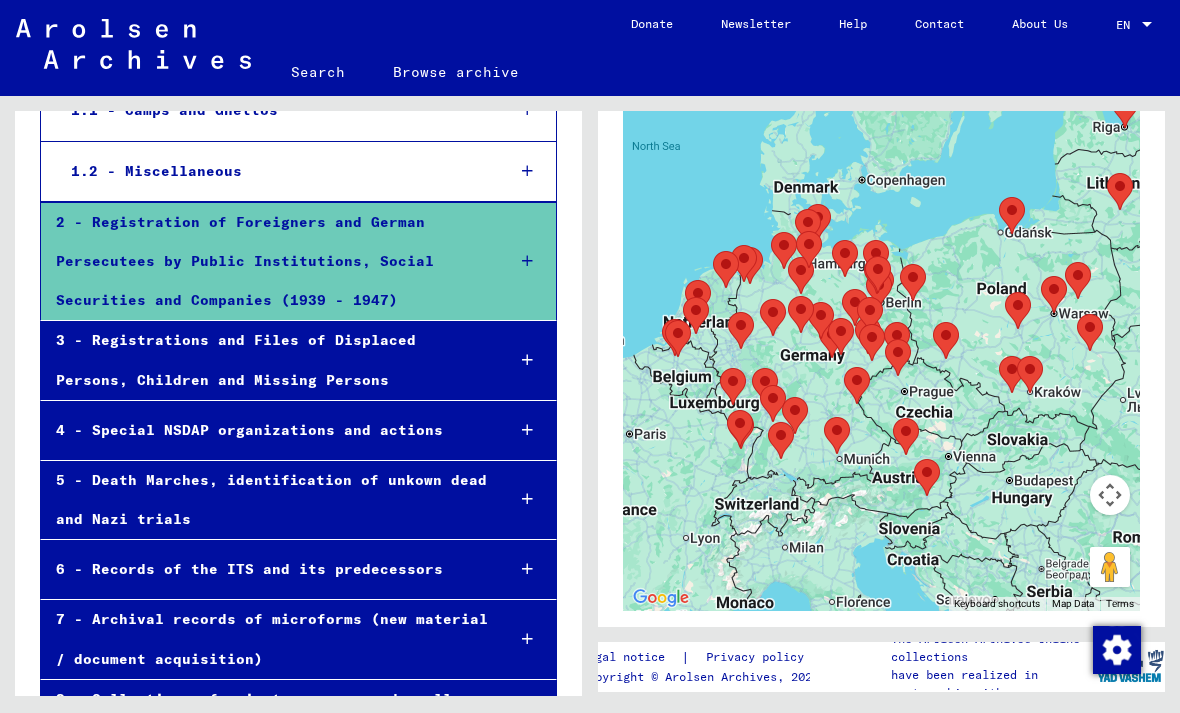 click at bounding box center [527, 360] 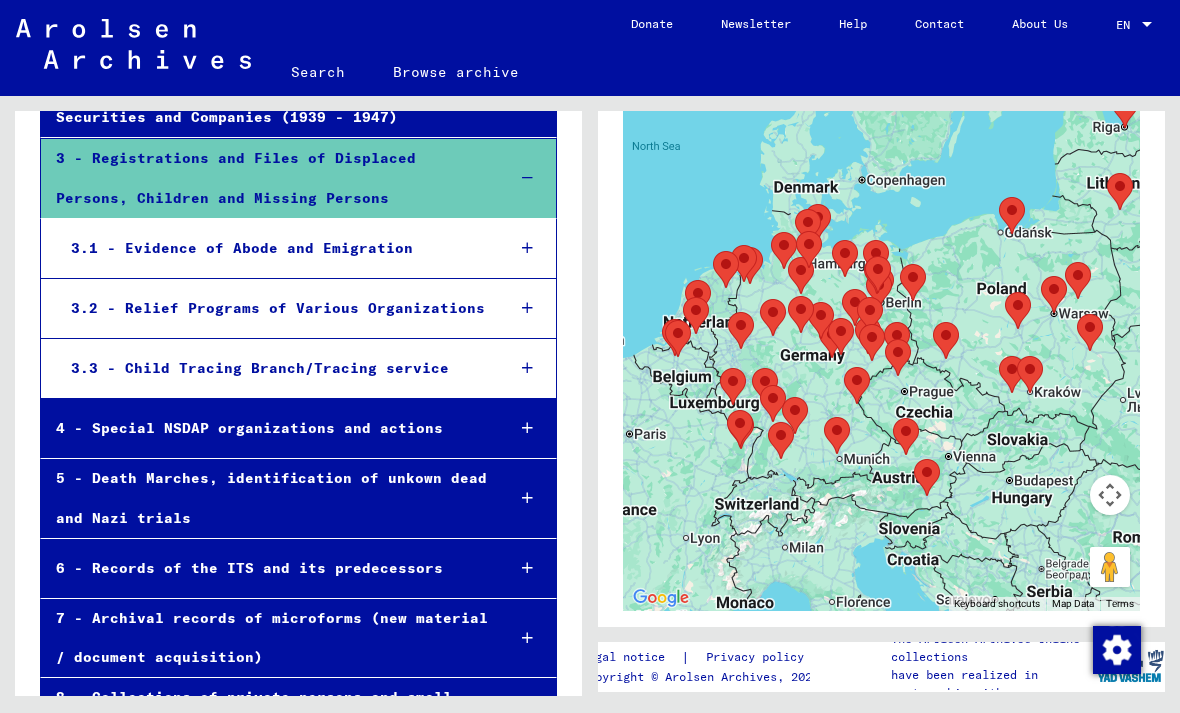 scroll, scrollTop: 479, scrollLeft: 0, axis: vertical 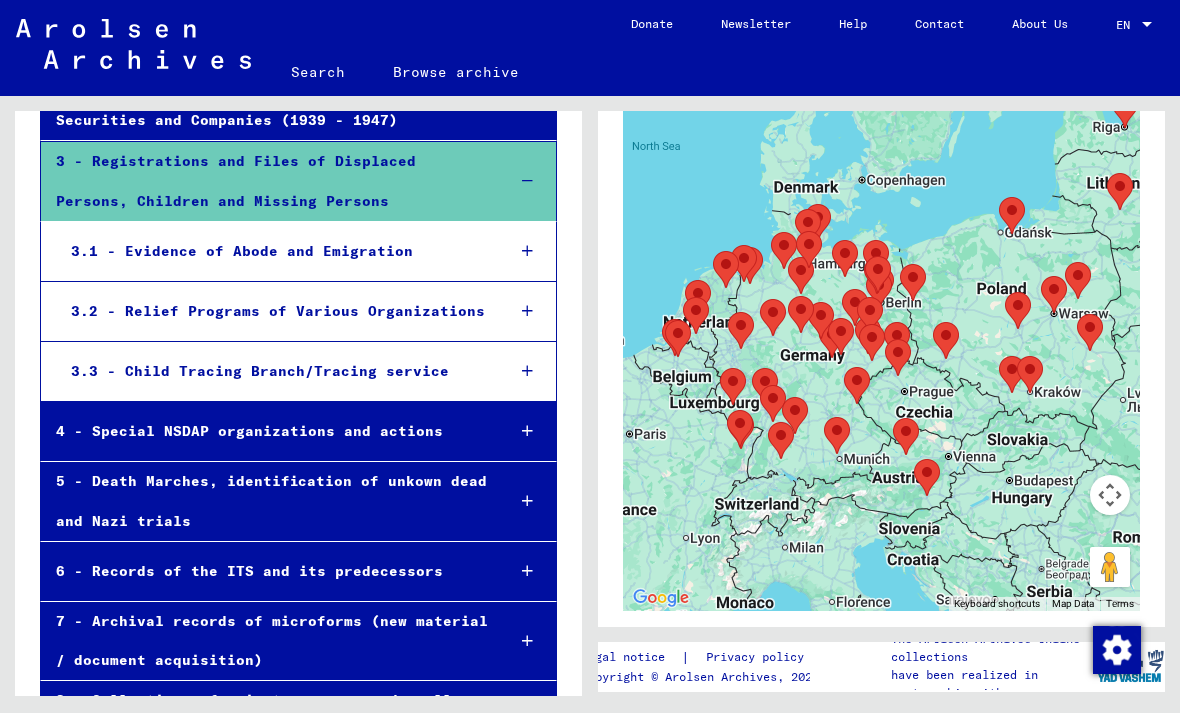 click at bounding box center (527, 501) 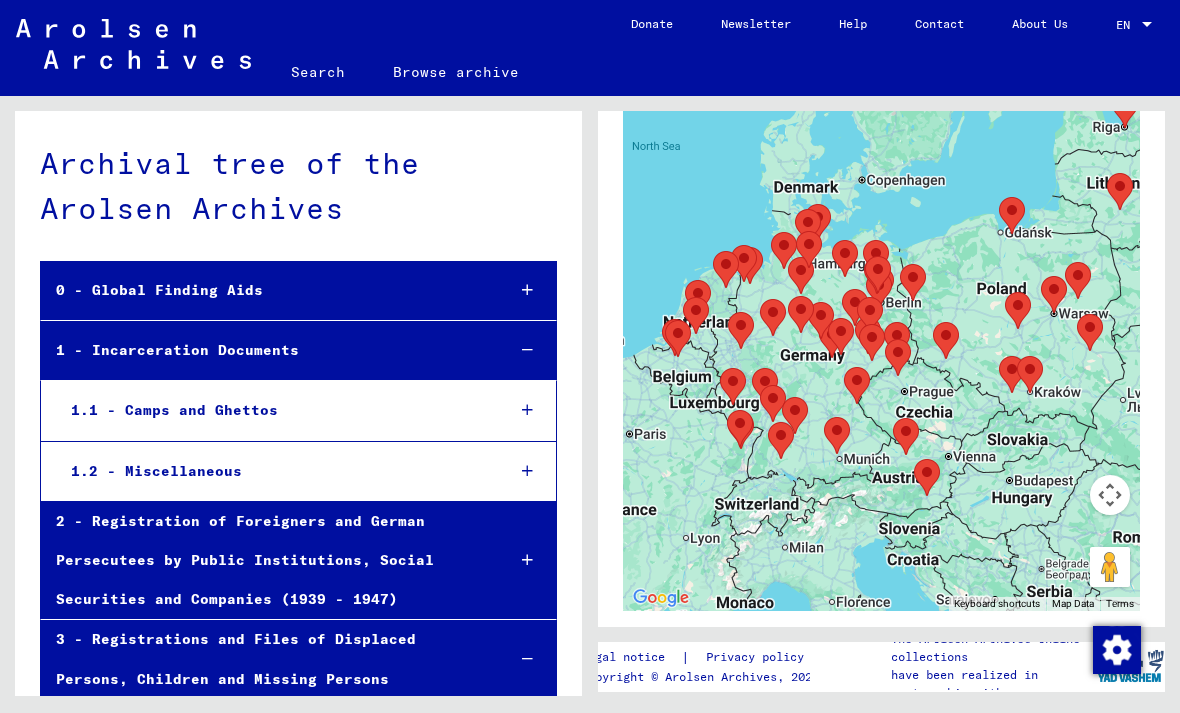 scroll, scrollTop: 0, scrollLeft: 0, axis: both 